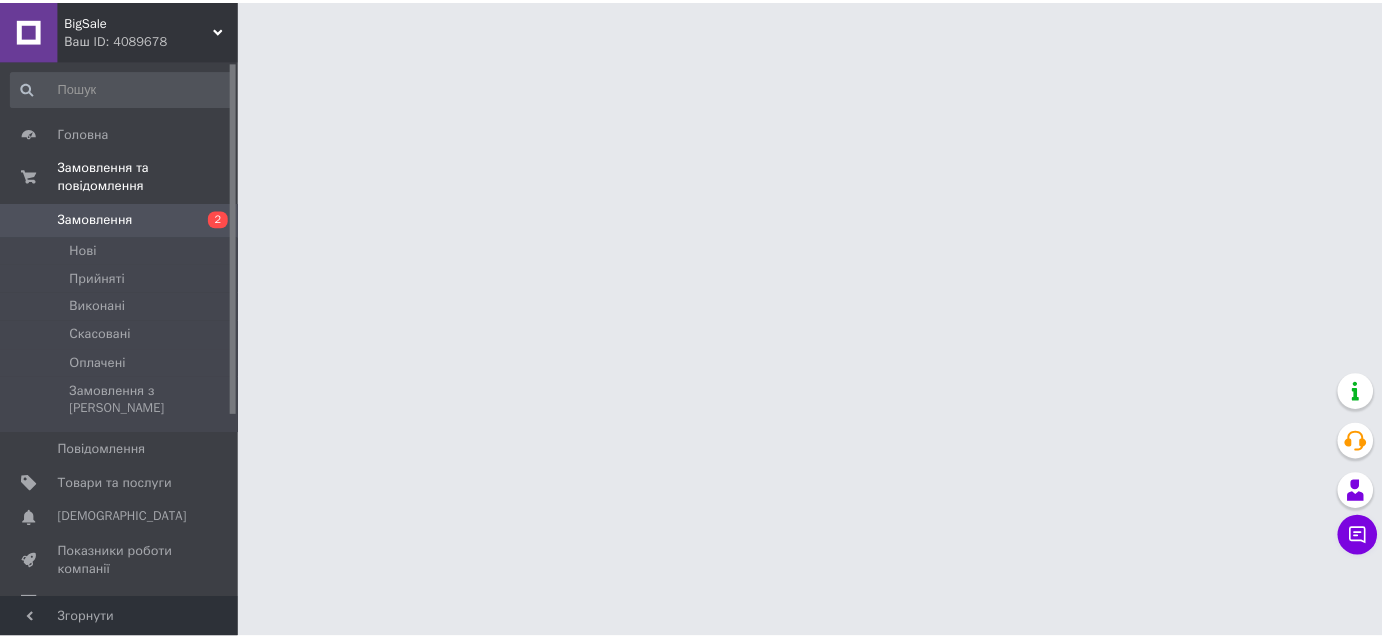 scroll, scrollTop: 0, scrollLeft: 0, axis: both 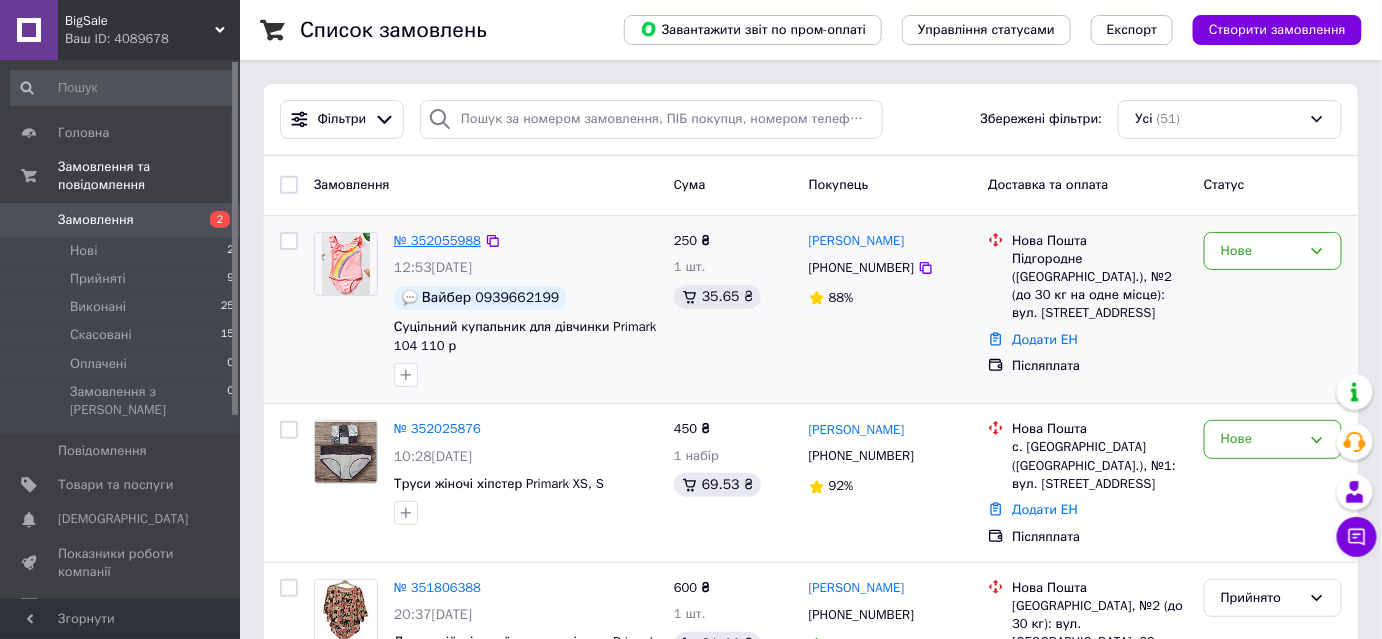 click on "№ 352055988" at bounding box center [437, 240] 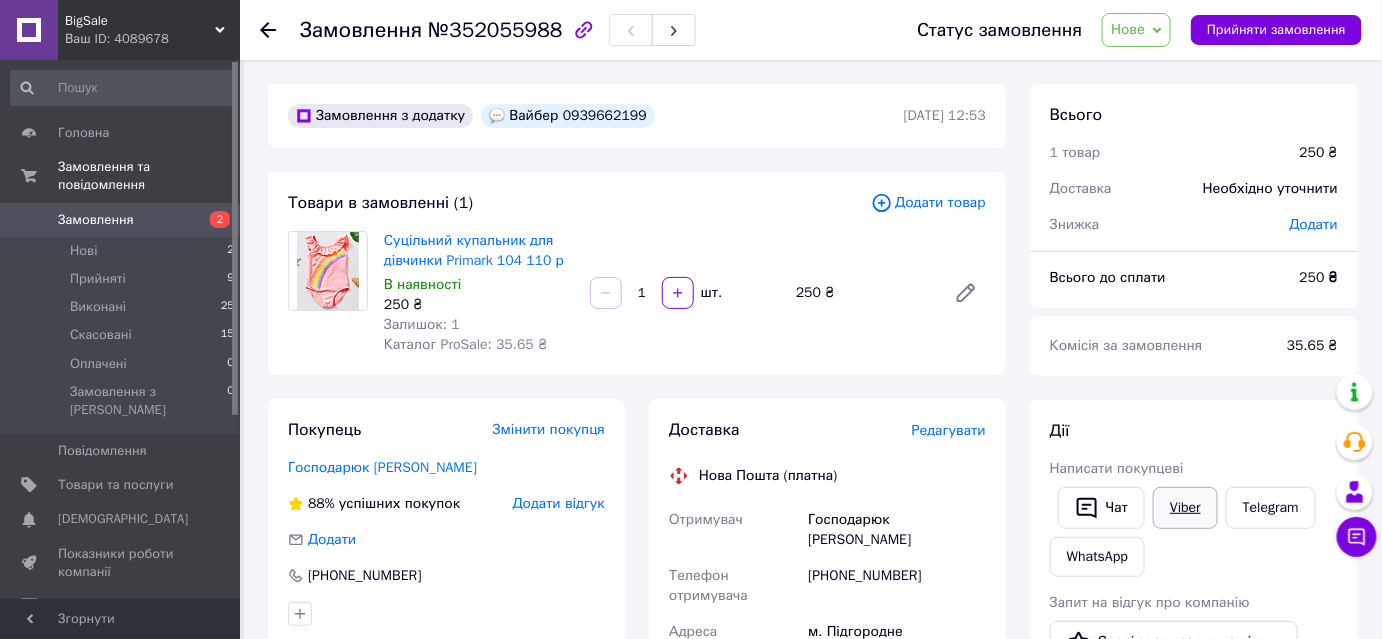 click on "Viber" at bounding box center [1185, 508] 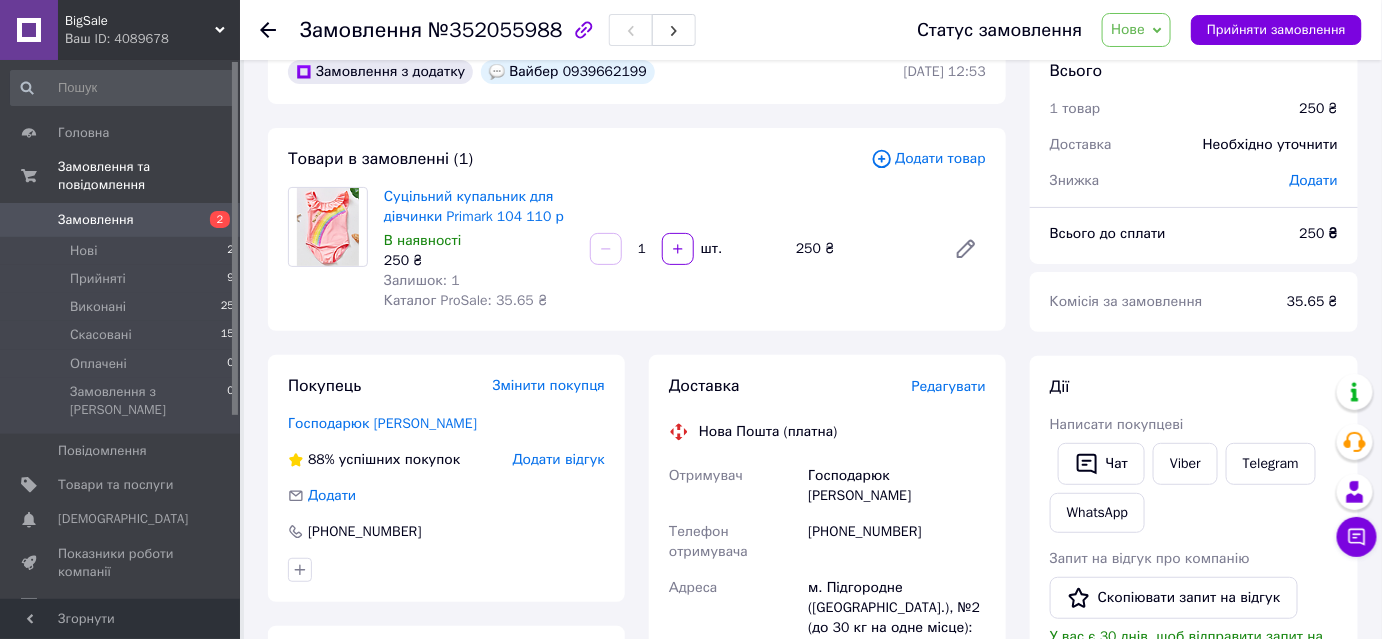 scroll, scrollTop: 0, scrollLeft: 0, axis: both 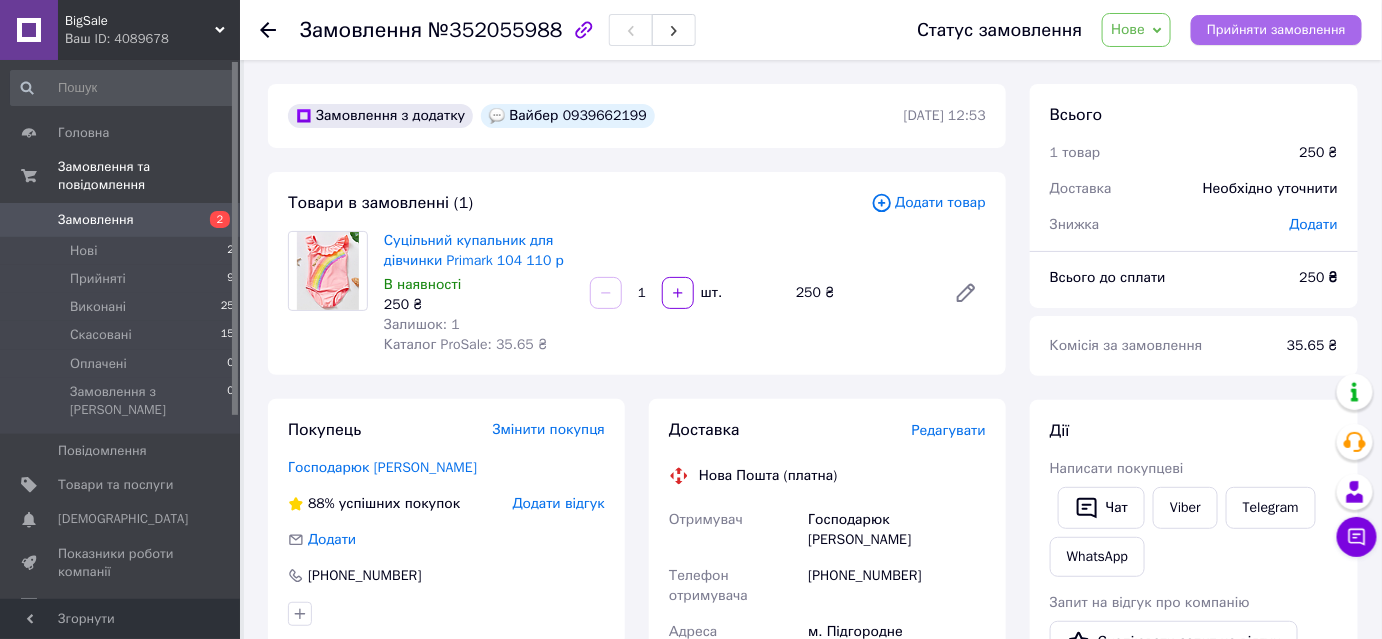 click on "Прийняти замовлення" at bounding box center [1276, 30] 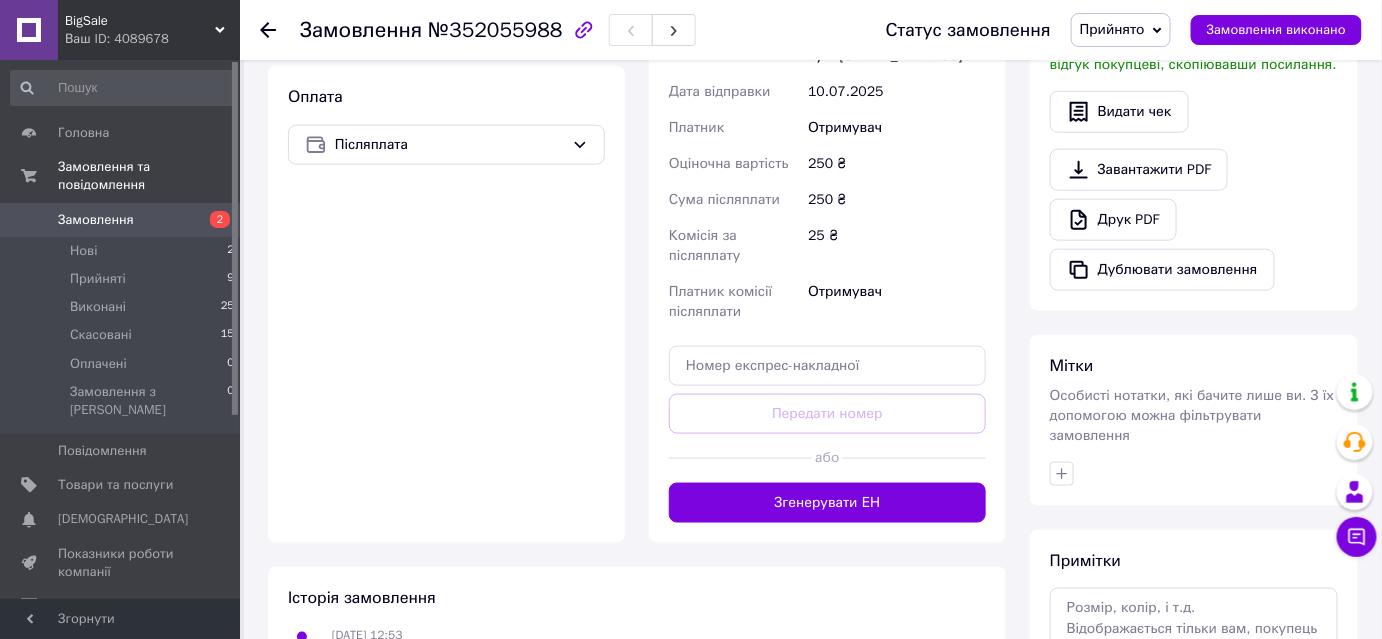 scroll, scrollTop: 727, scrollLeft: 0, axis: vertical 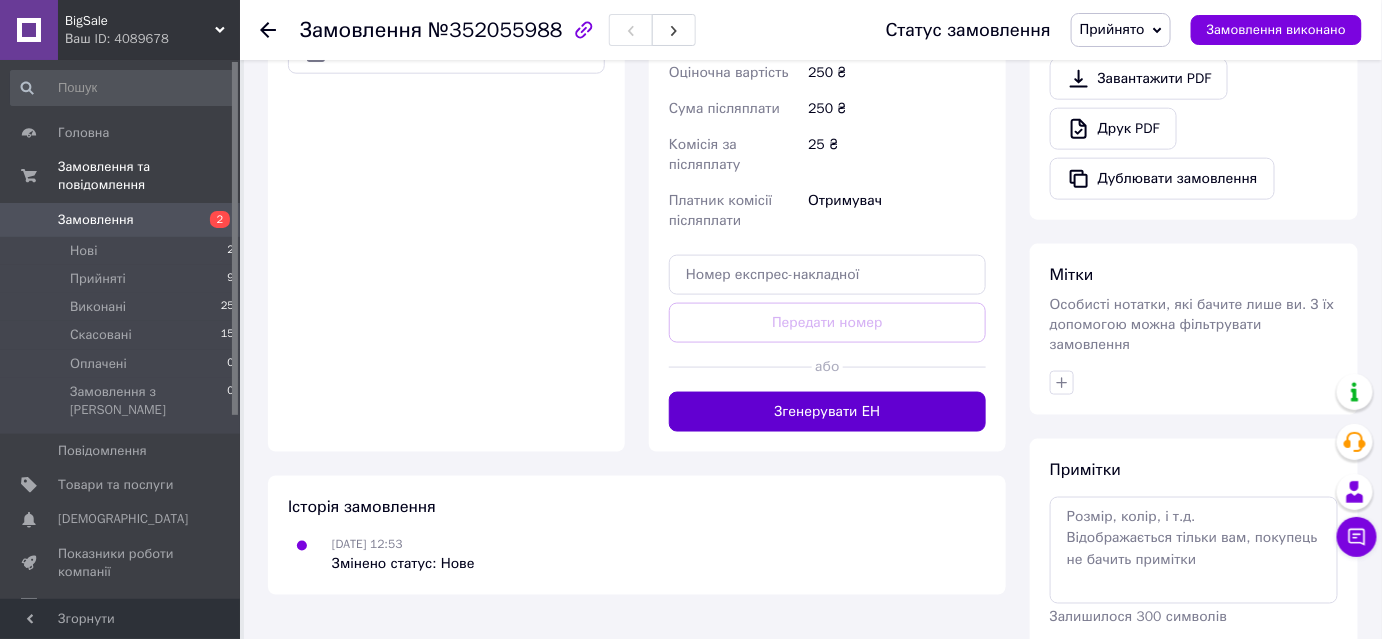 click on "Згенерувати ЕН" at bounding box center (827, 412) 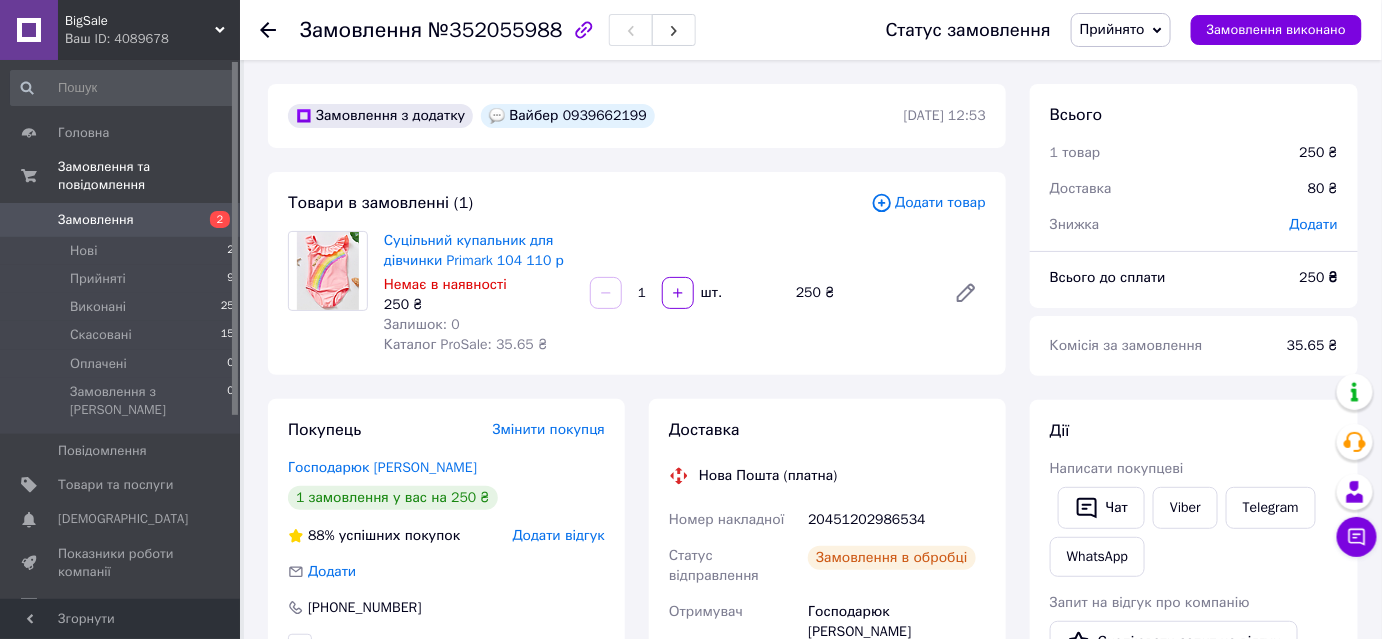 scroll, scrollTop: 727, scrollLeft: 0, axis: vertical 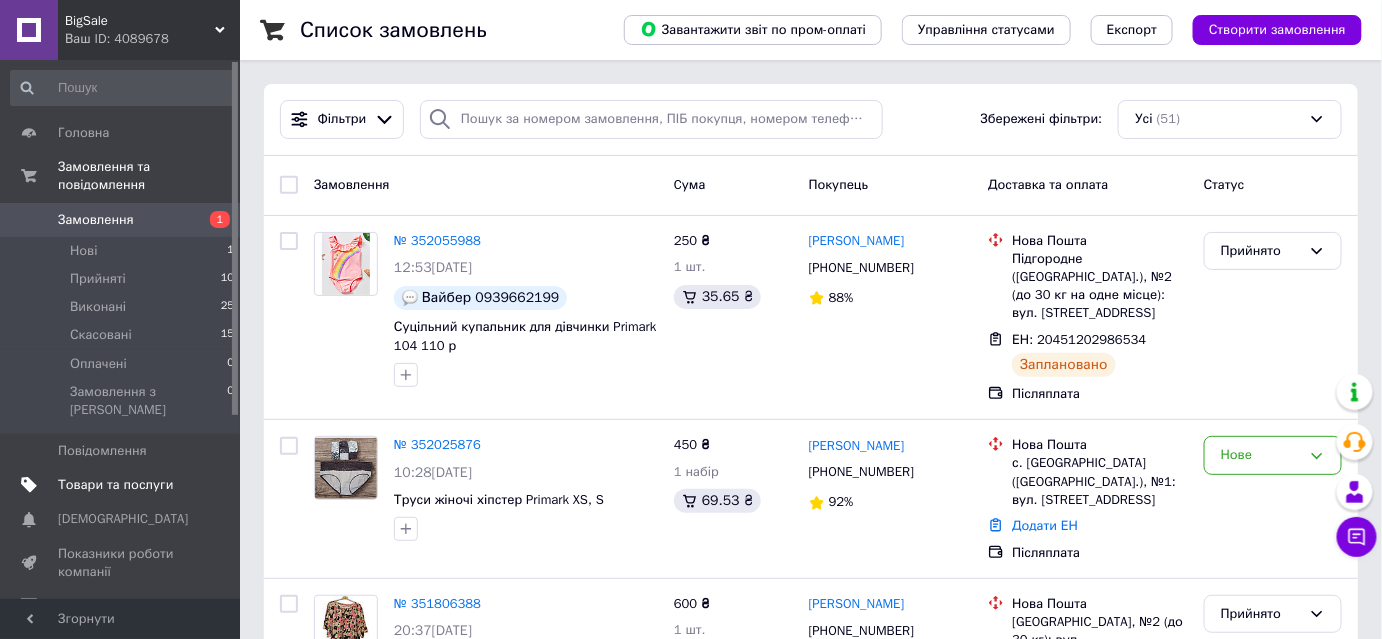 click on "Товари та послуги" at bounding box center (115, 485) 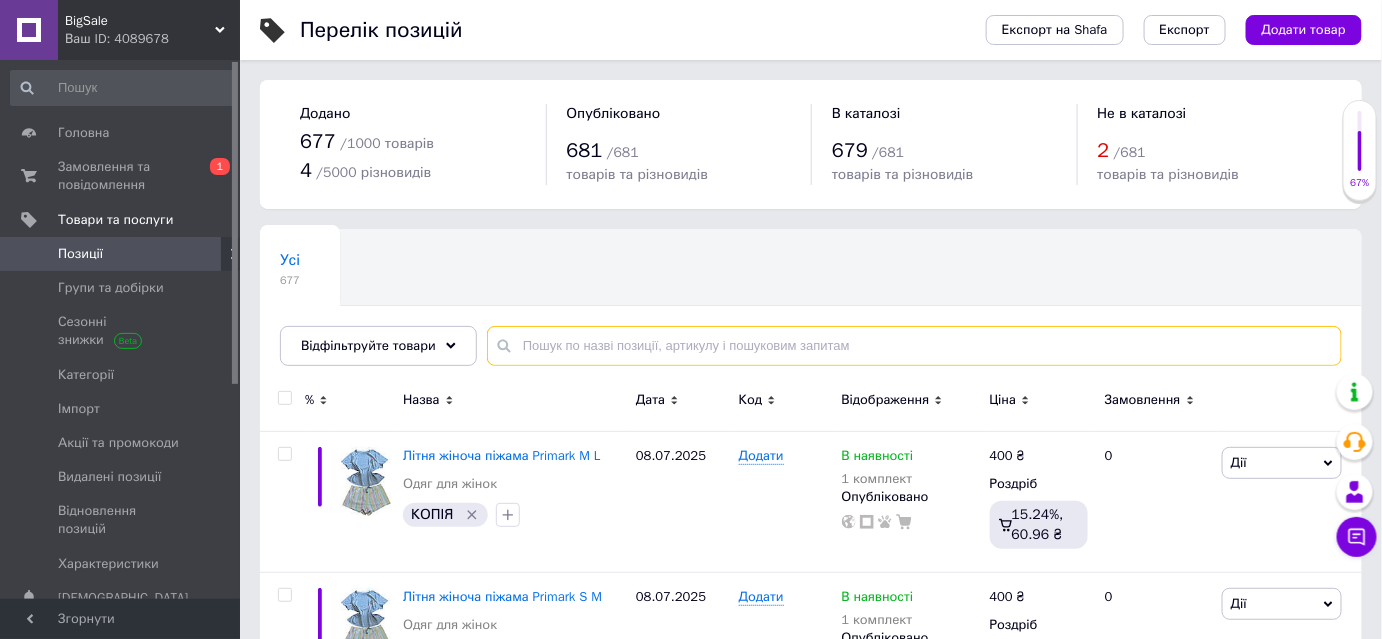 click at bounding box center (914, 346) 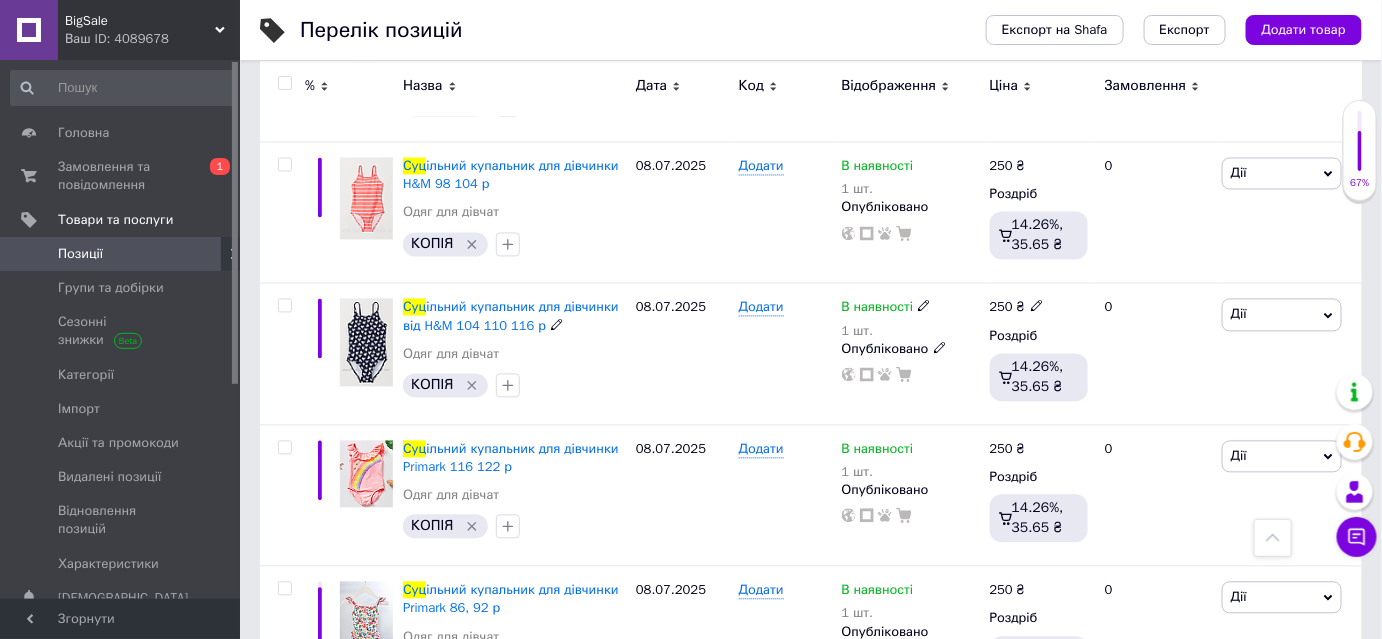 scroll, scrollTop: 1272, scrollLeft: 0, axis: vertical 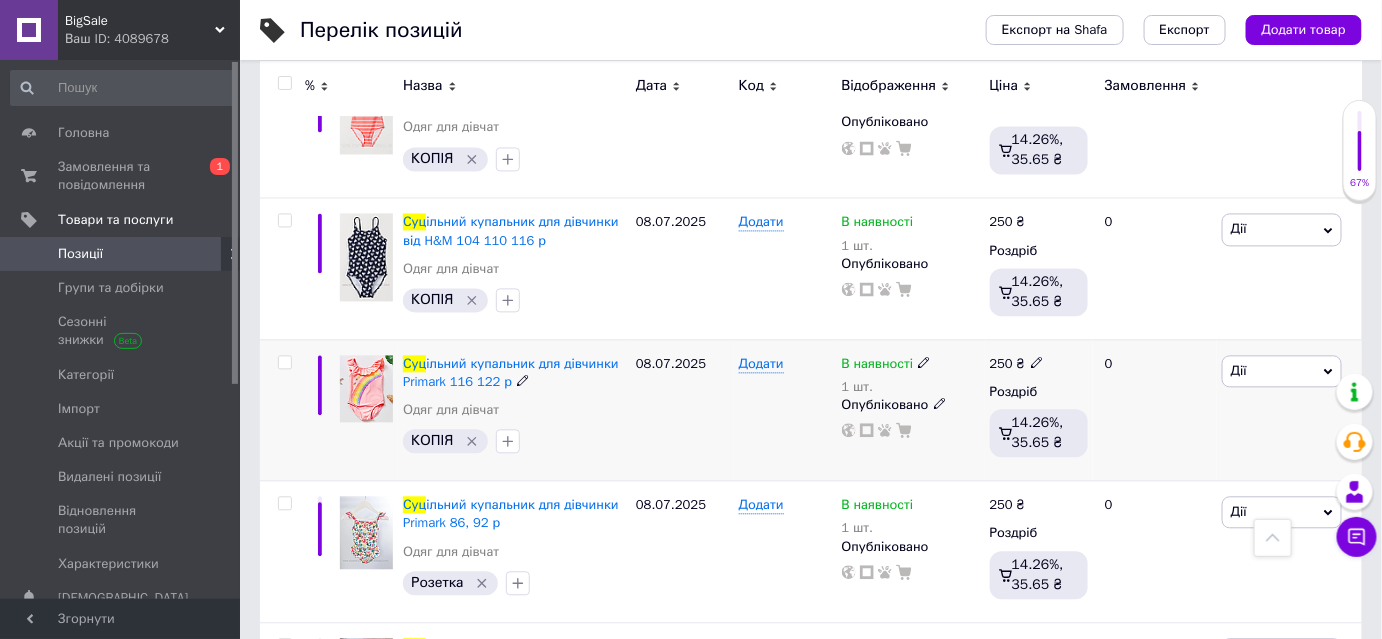 type on "суц" 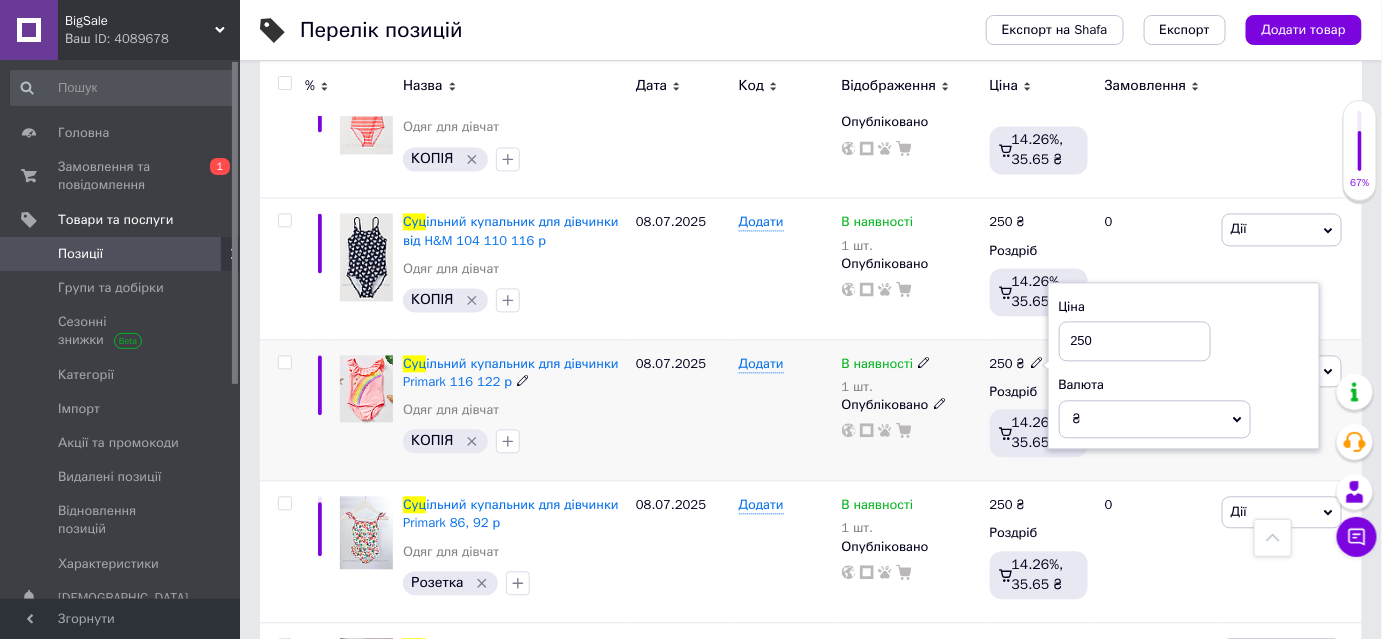 drag, startPoint x: 1138, startPoint y: 285, endPoint x: 957, endPoint y: 299, distance: 181.54063 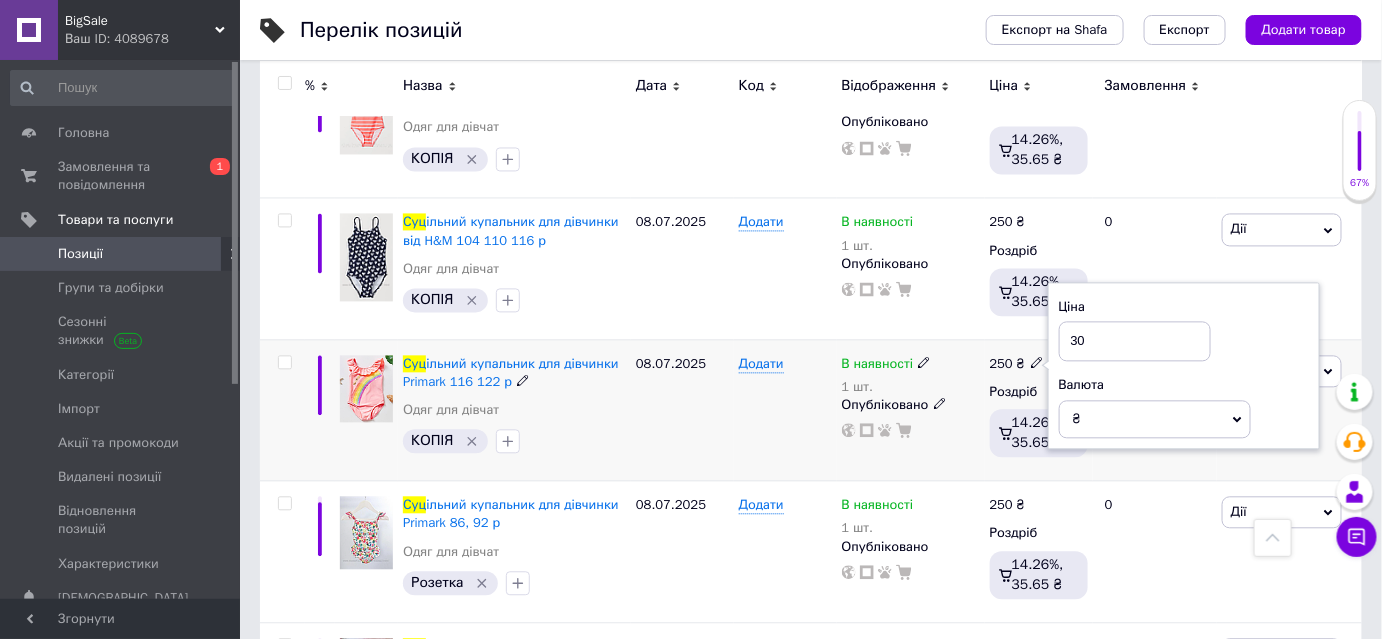 type on "300" 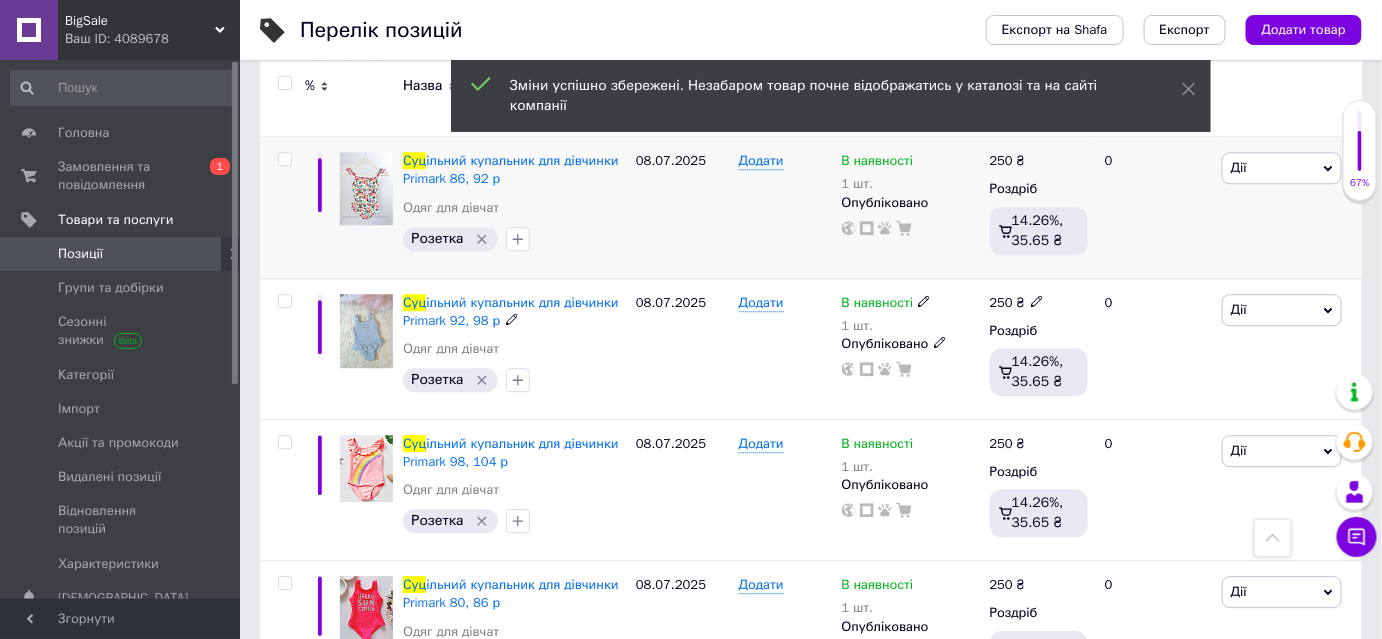 scroll, scrollTop: 1727, scrollLeft: 0, axis: vertical 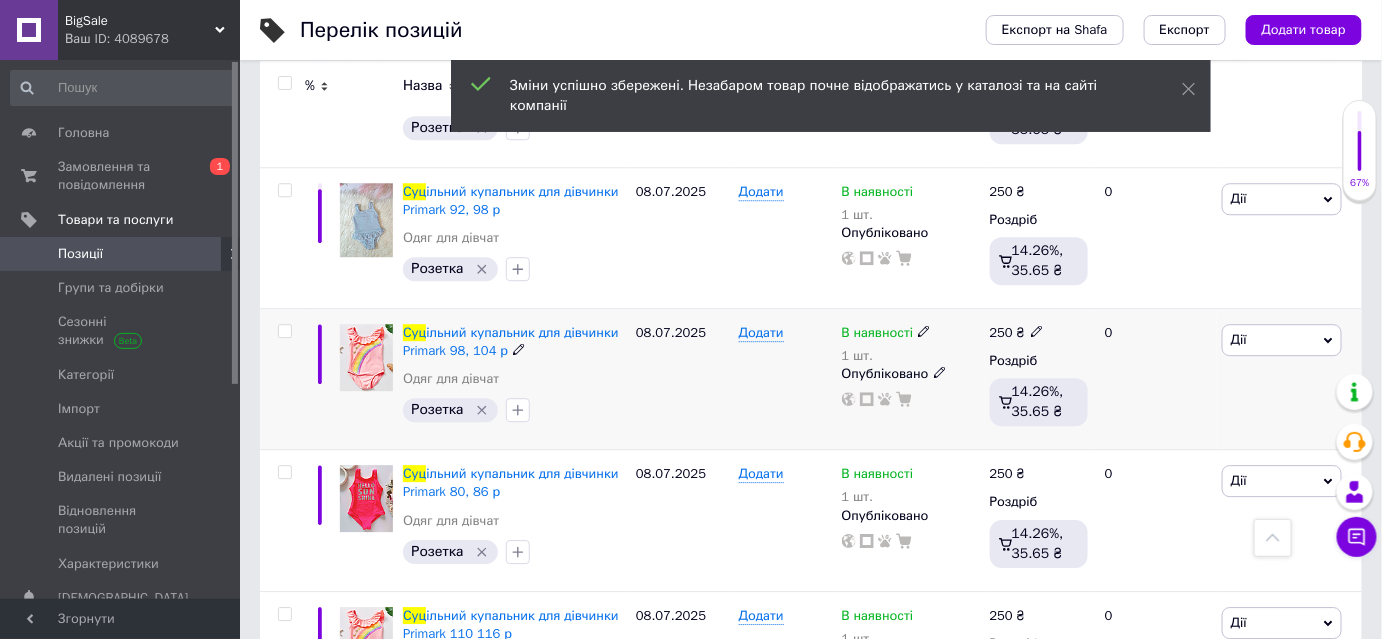 click 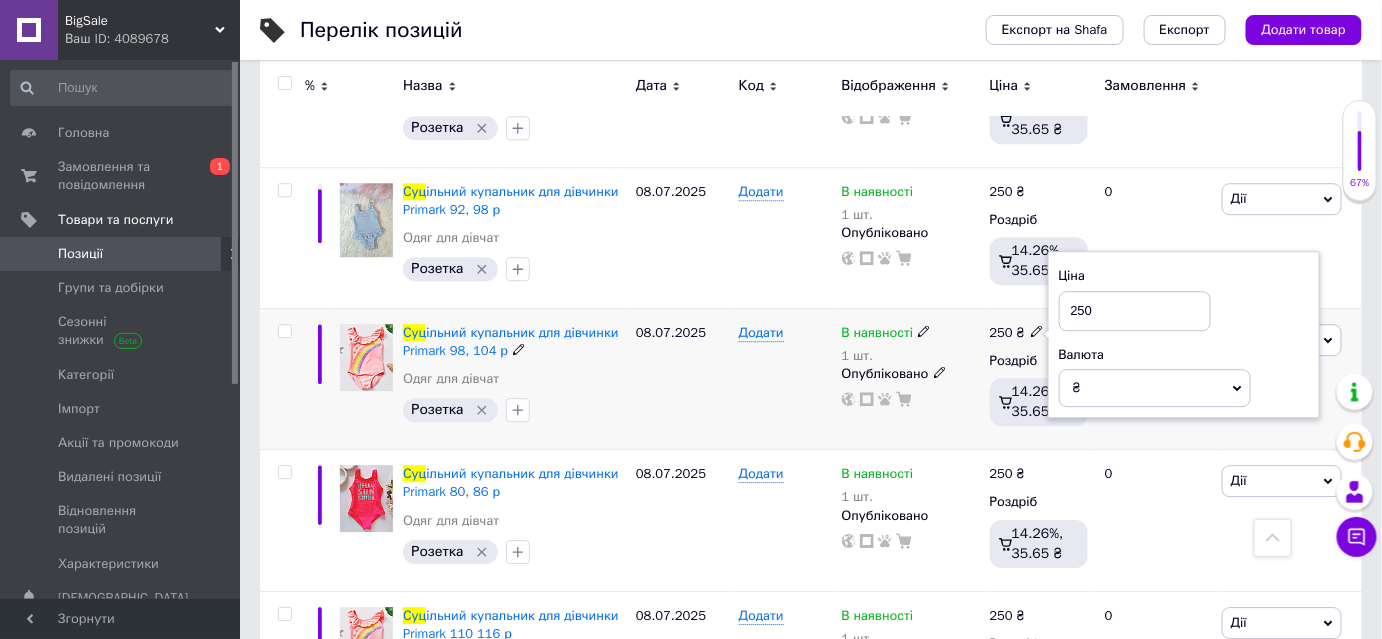 drag, startPoint x: 1122, startPoint y: 258, endPoint x: 985, endPoint y: 255, distance: 137.03284 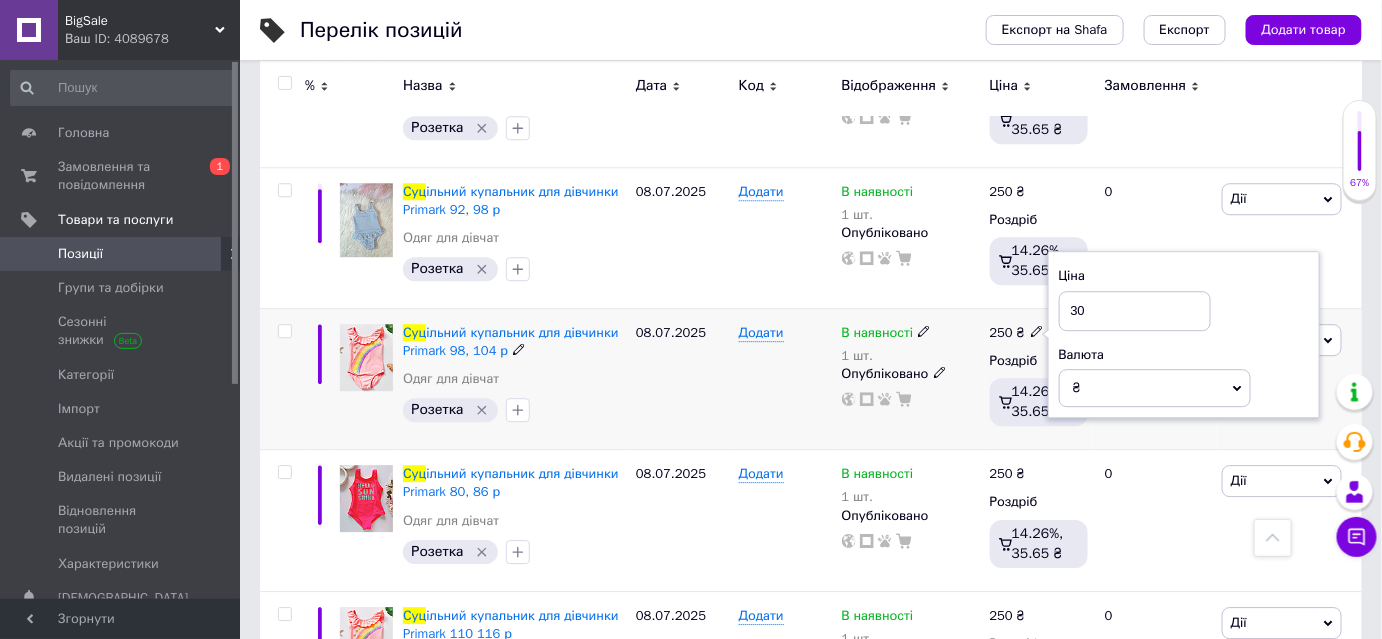 type on "300" 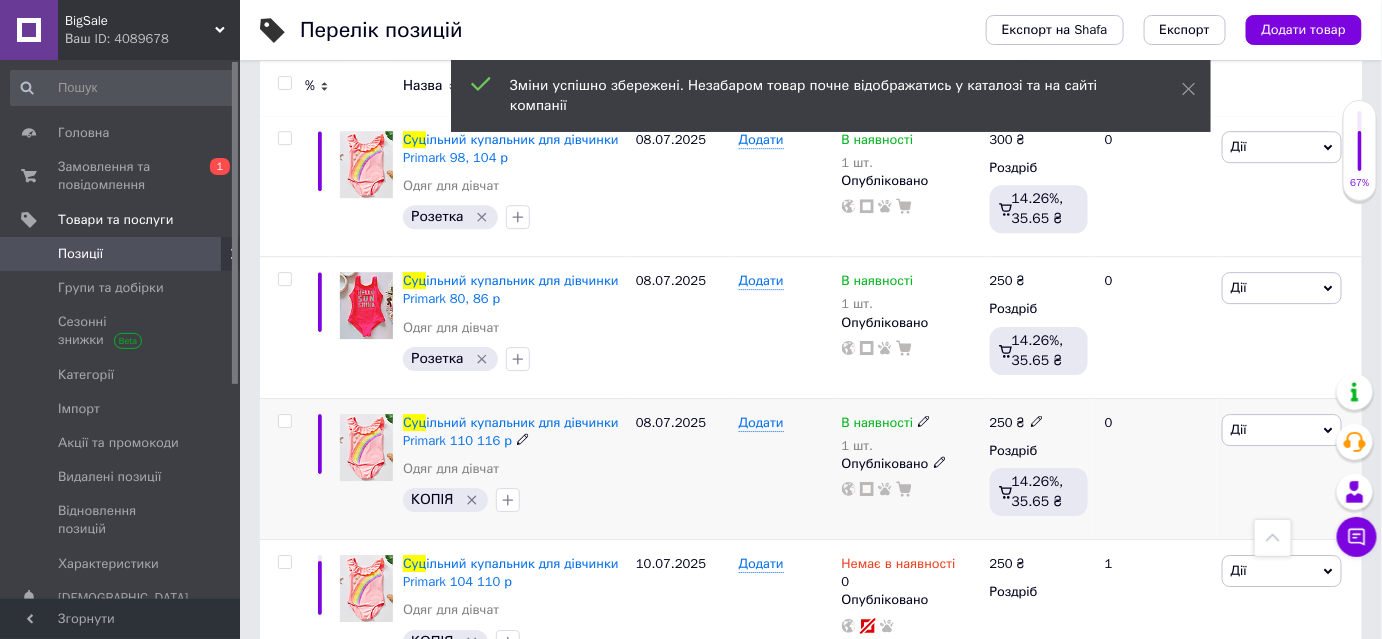 scroll, scrollTop: 1925, scrollLeft: 0, axis: vertical 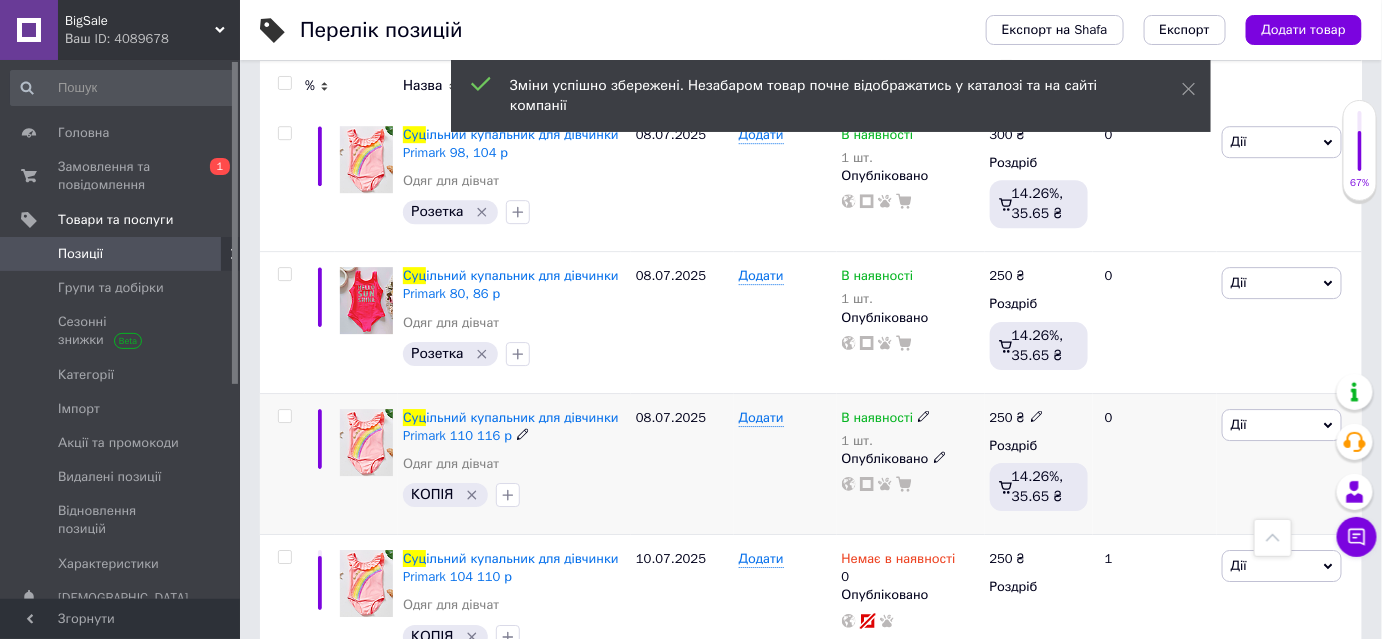 click 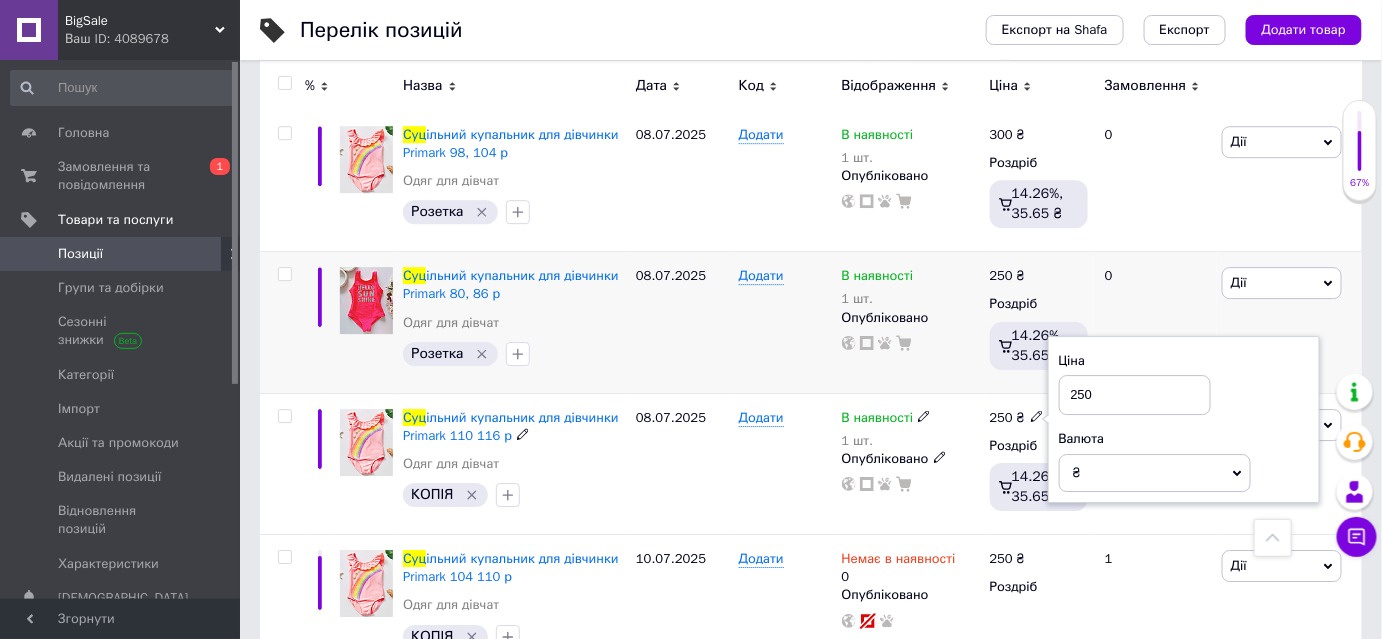 drag, startPoint x: 1080, startPoint y: 337, endPoint x: 978, endPoint y: 337, distance: 102 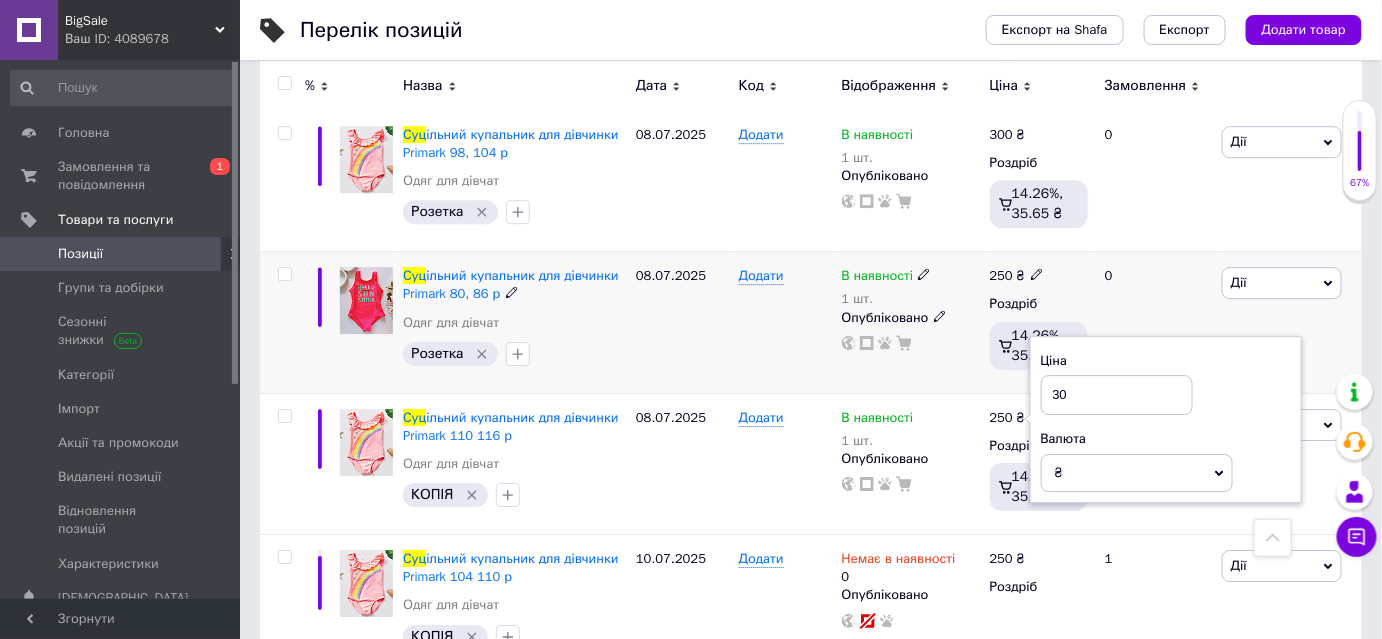 type on "300" 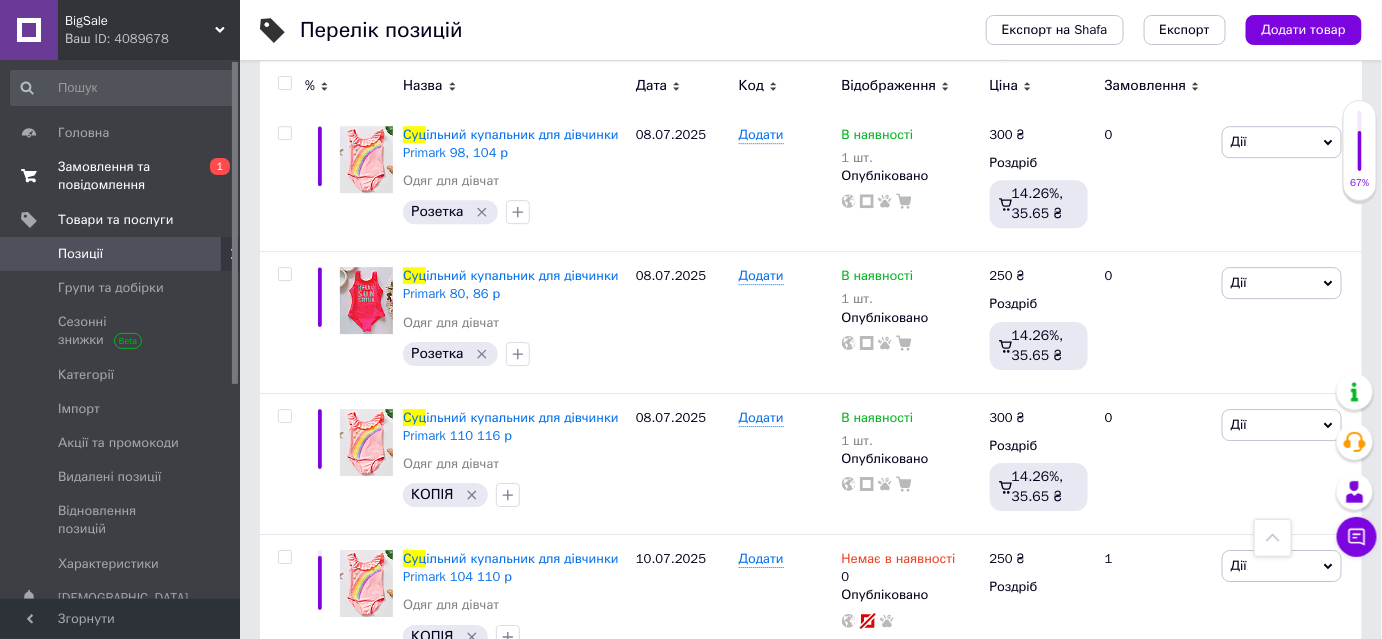 click on "Замовлення та повідомлення" at bounding box center [121, 176] 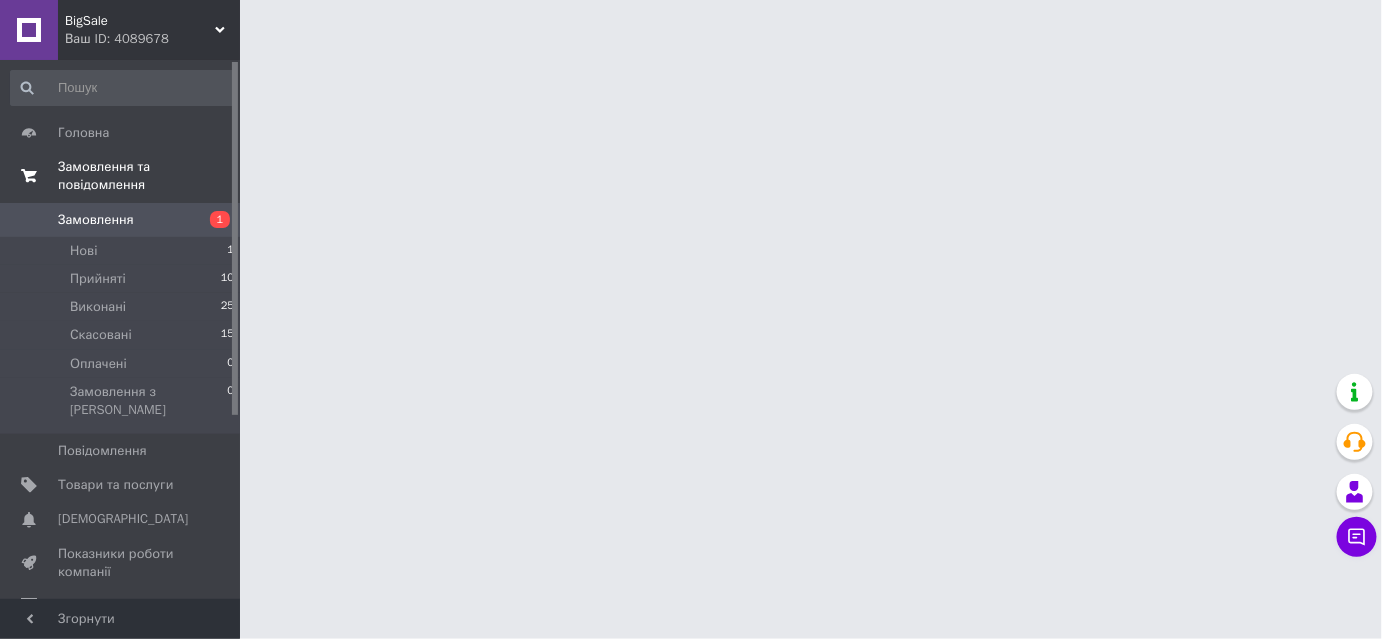 scroll, scrollTop: 0, scrollLeft: 0, axis: both 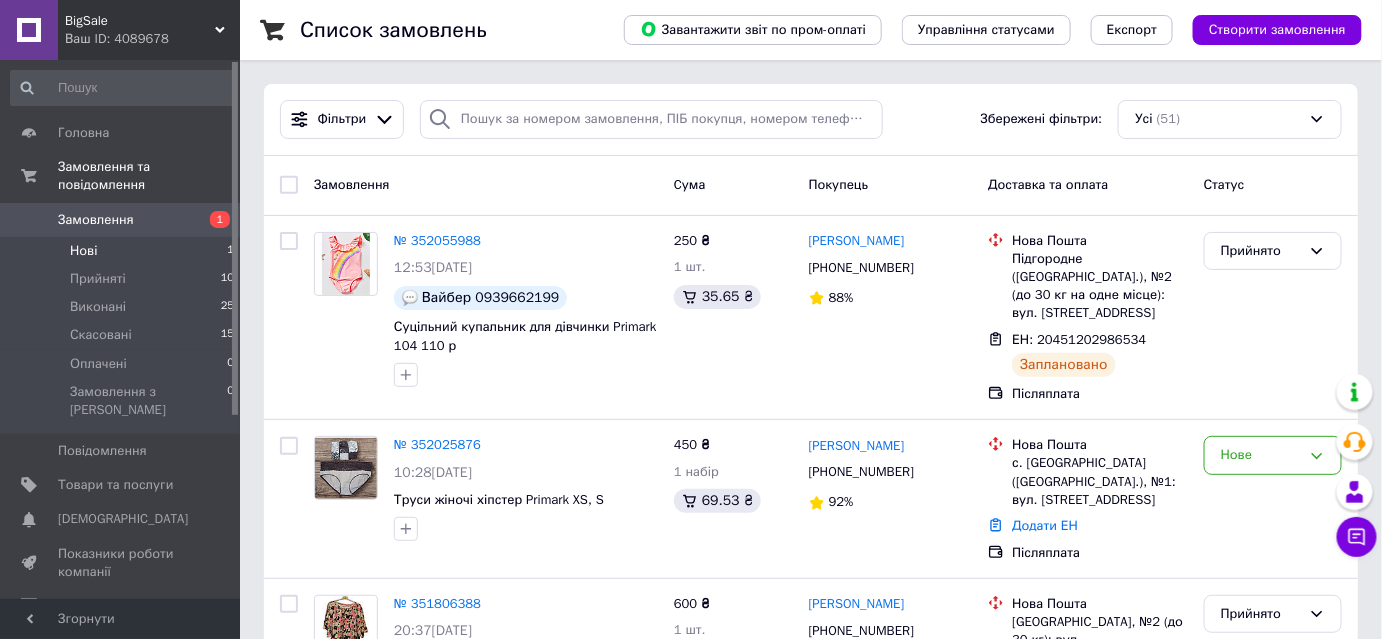 click on "Нові" at bounding box center (83, 251) 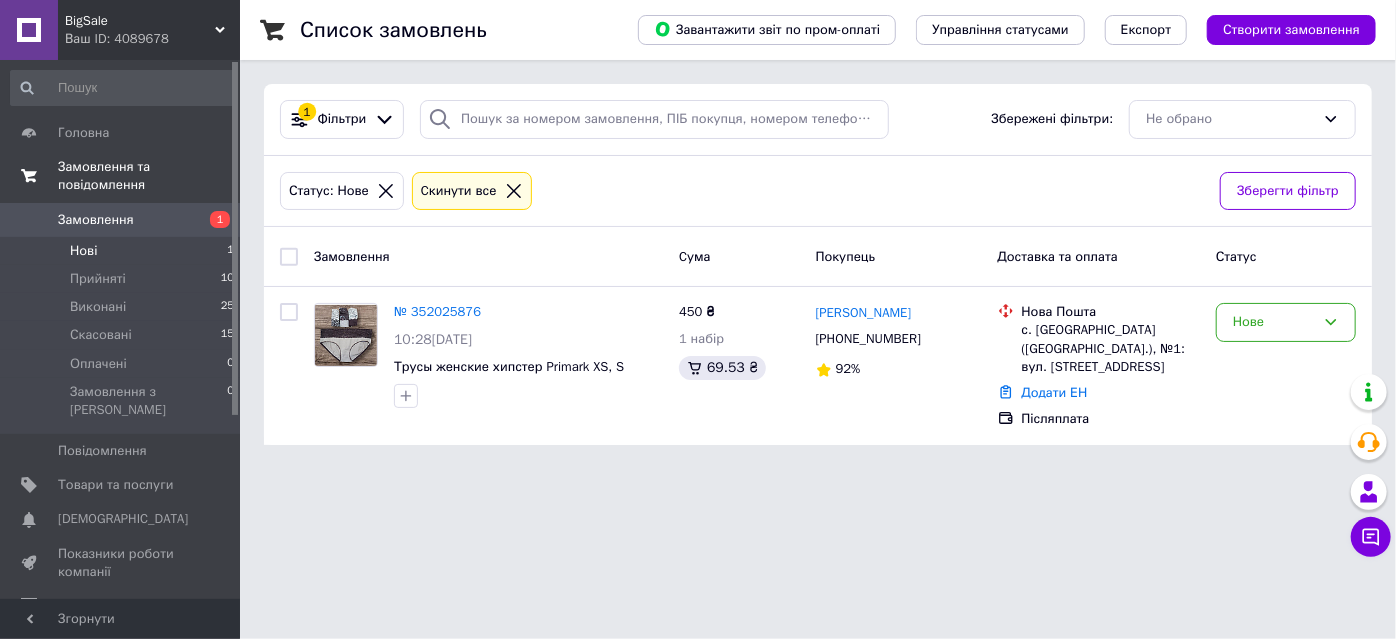 click on "Замовлення та повідомлення" at bounding box center (149, 176) 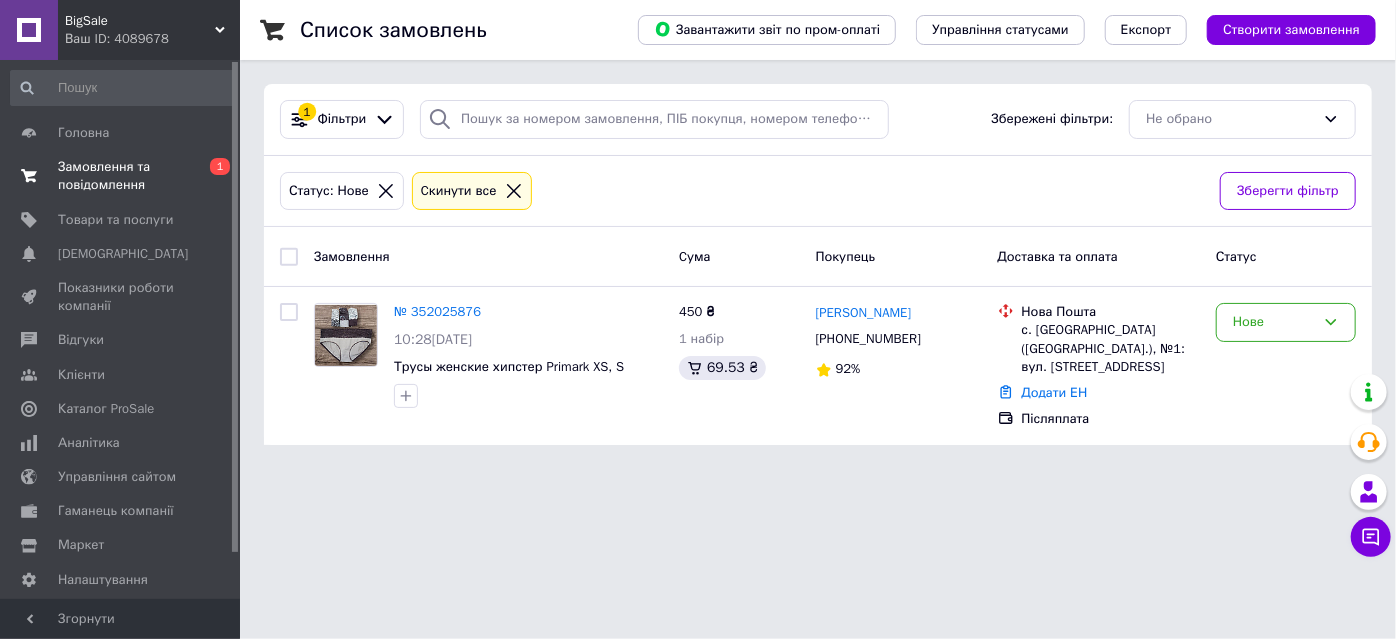 click on "Замовлення та повідомлення" at bounding box center (121, 176) 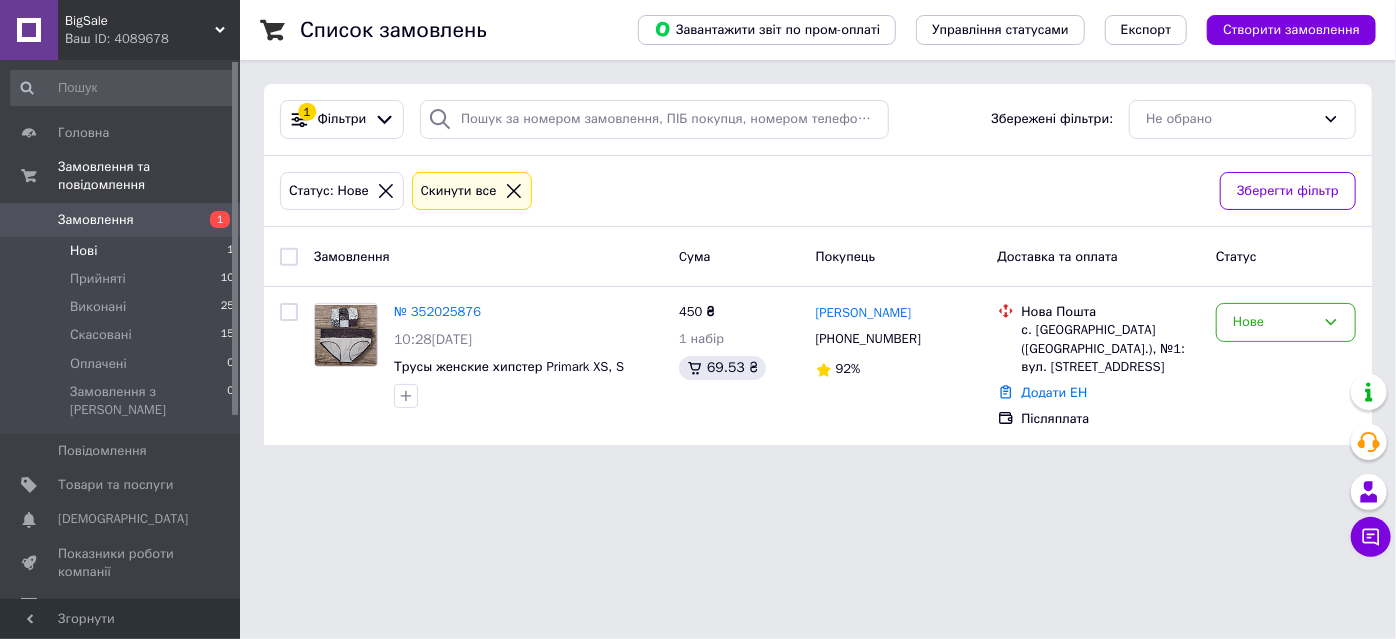 click on "Замовлення" at bounding box center [96, 220] 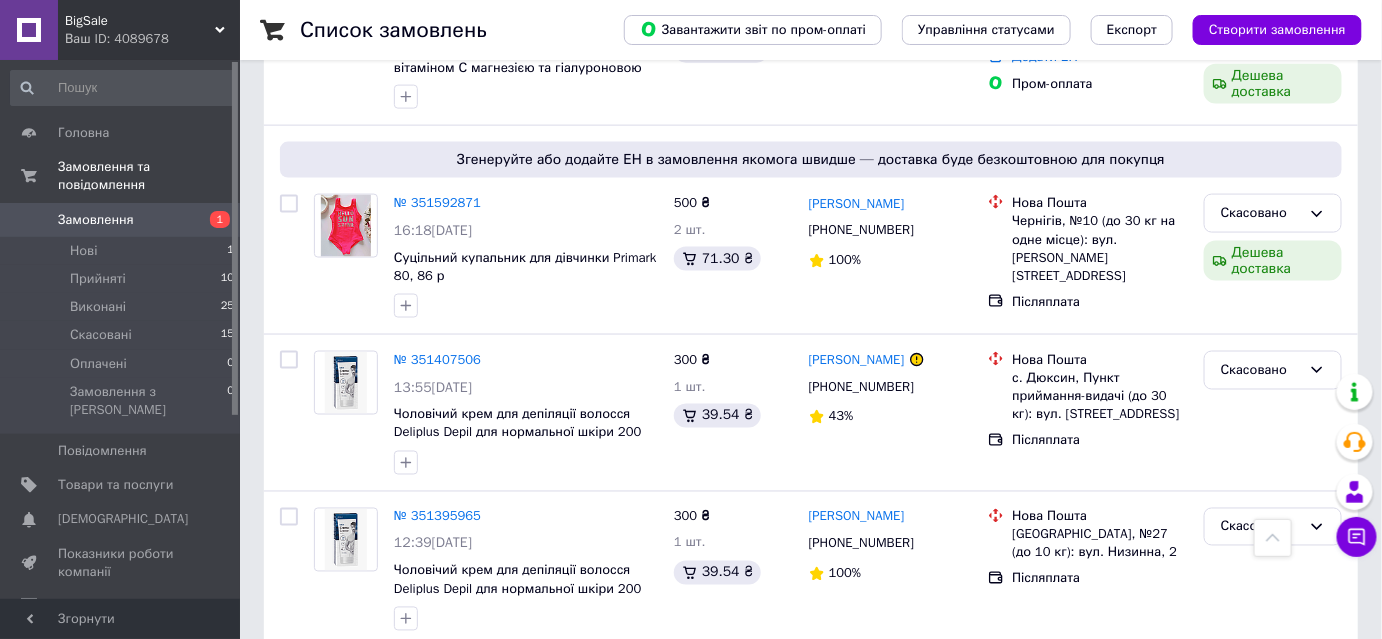 scroll, scrollTop: 909, scrollLeft: 0, axis: vertical 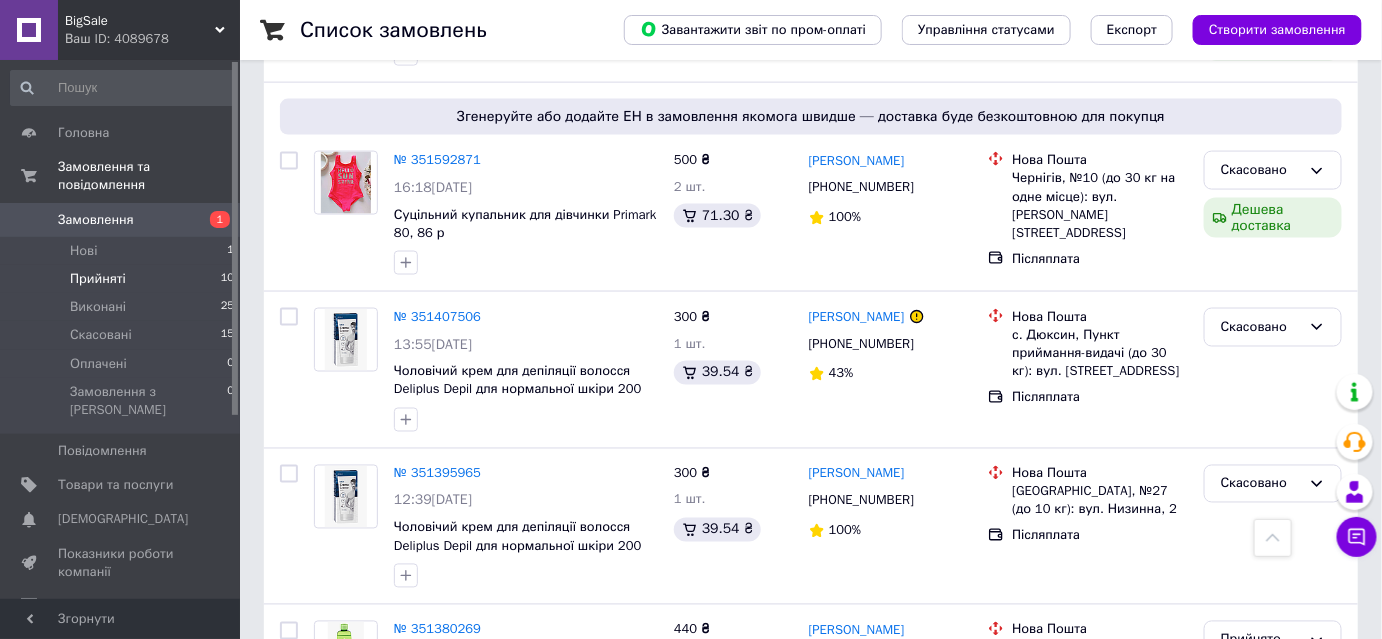 click on "Прийняті" at bounding box center (98, 279) 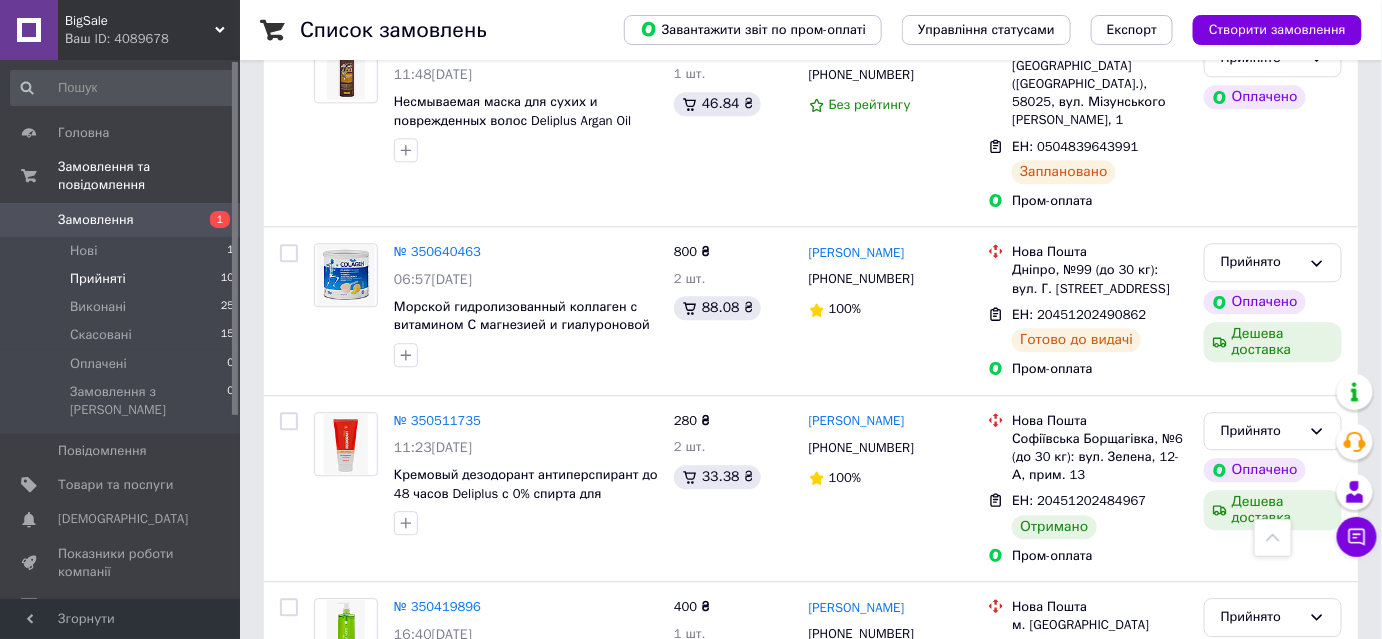 scroll, scrollTop: 1622, scrollLeft: 0, axis: vertical 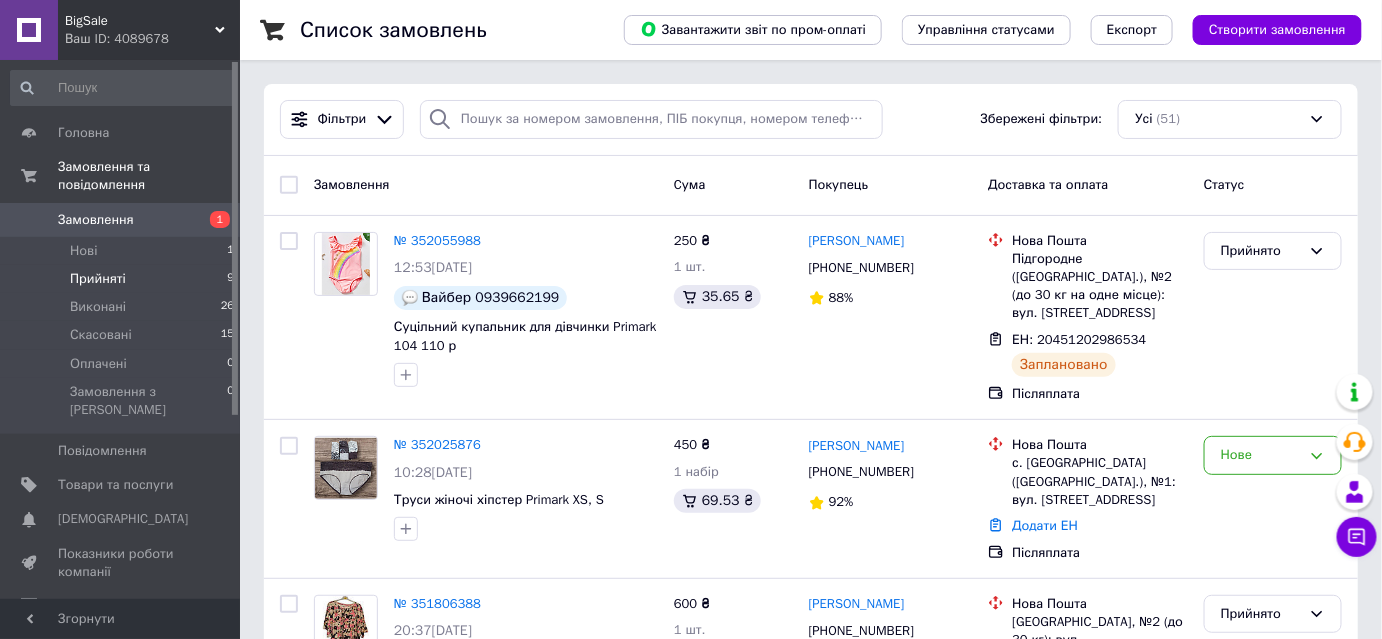 click on "Прийняті" at bounding box center (98, 279) 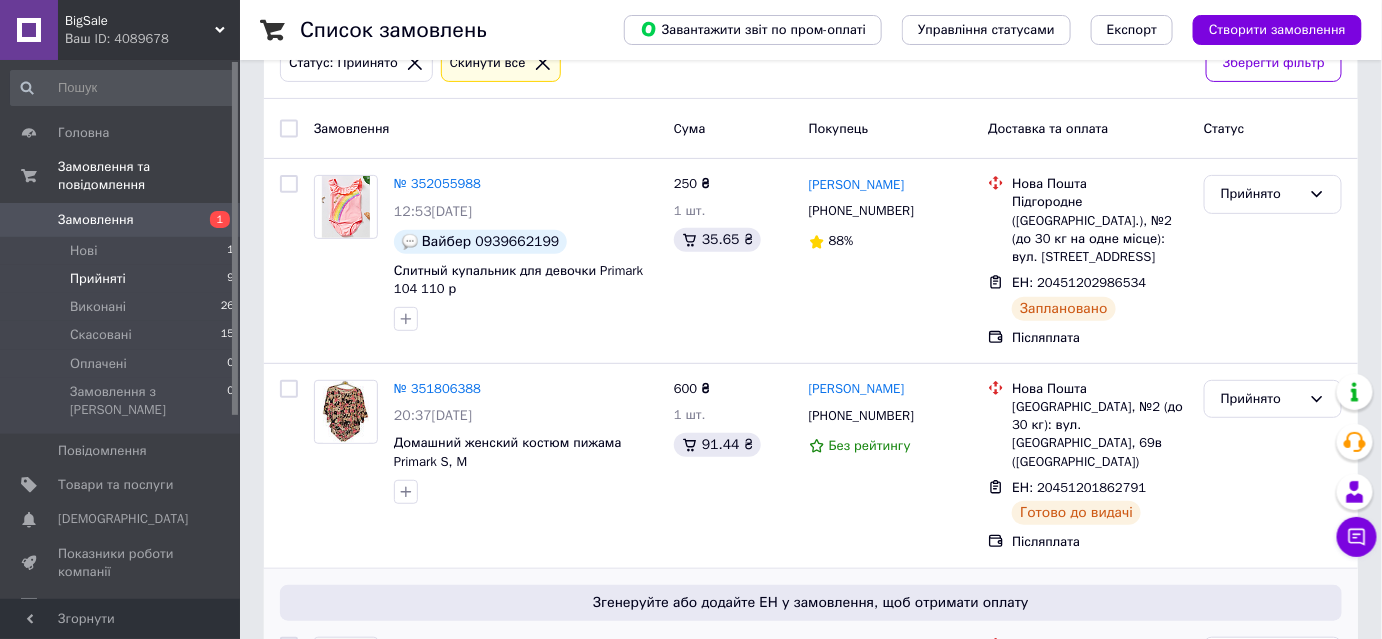 scroll, scrollTop: 0, scrollLeft: 0, axis: both 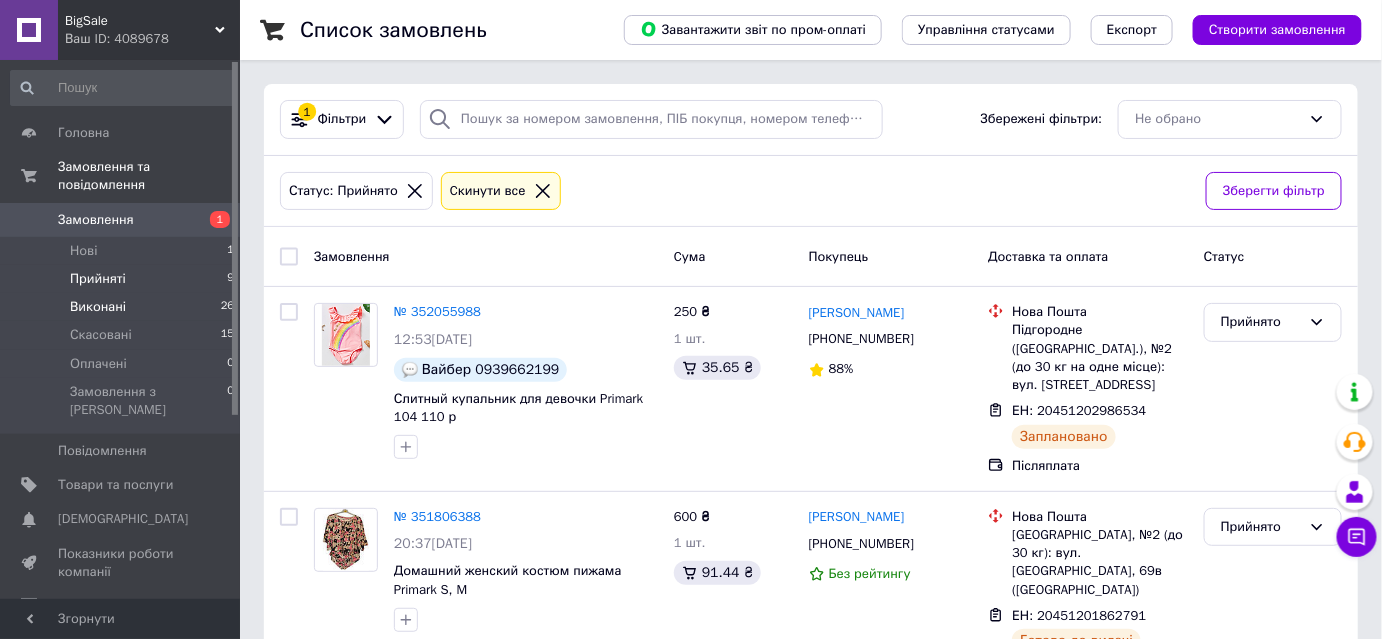 click on "Виконані" at bounding box center [98, 307] 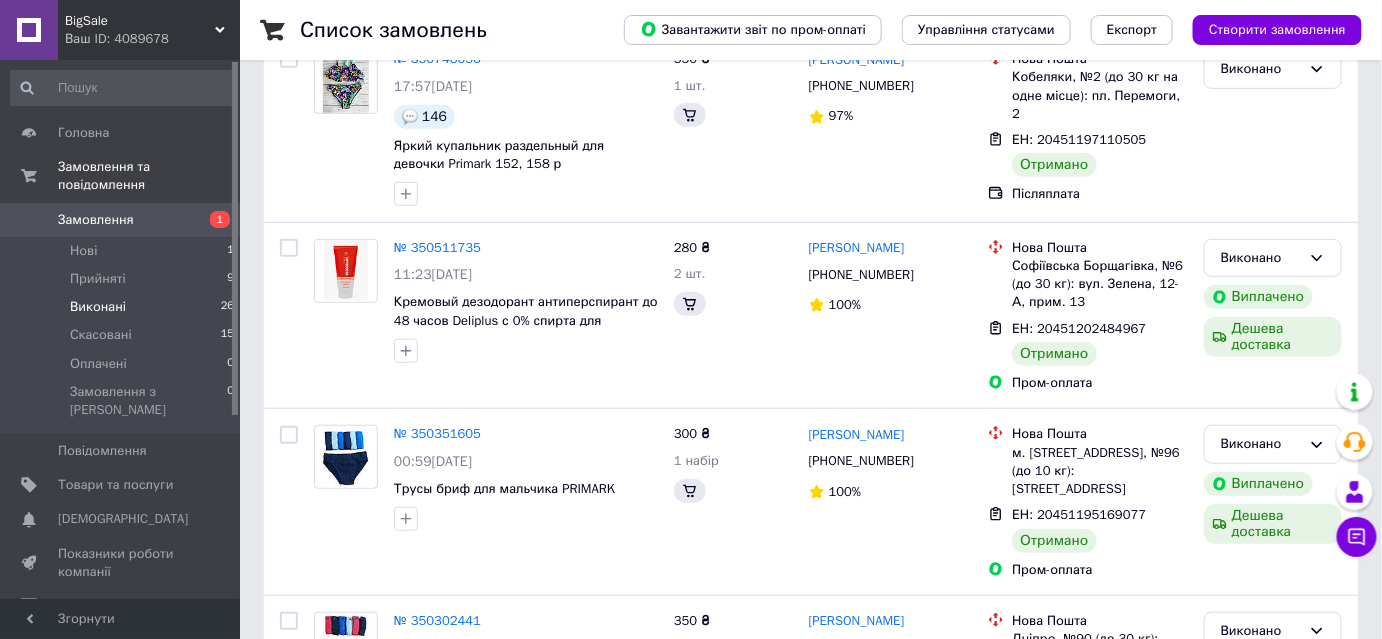 scroll, scrollTop: 258, scrollLeft: 0, axis: vertical 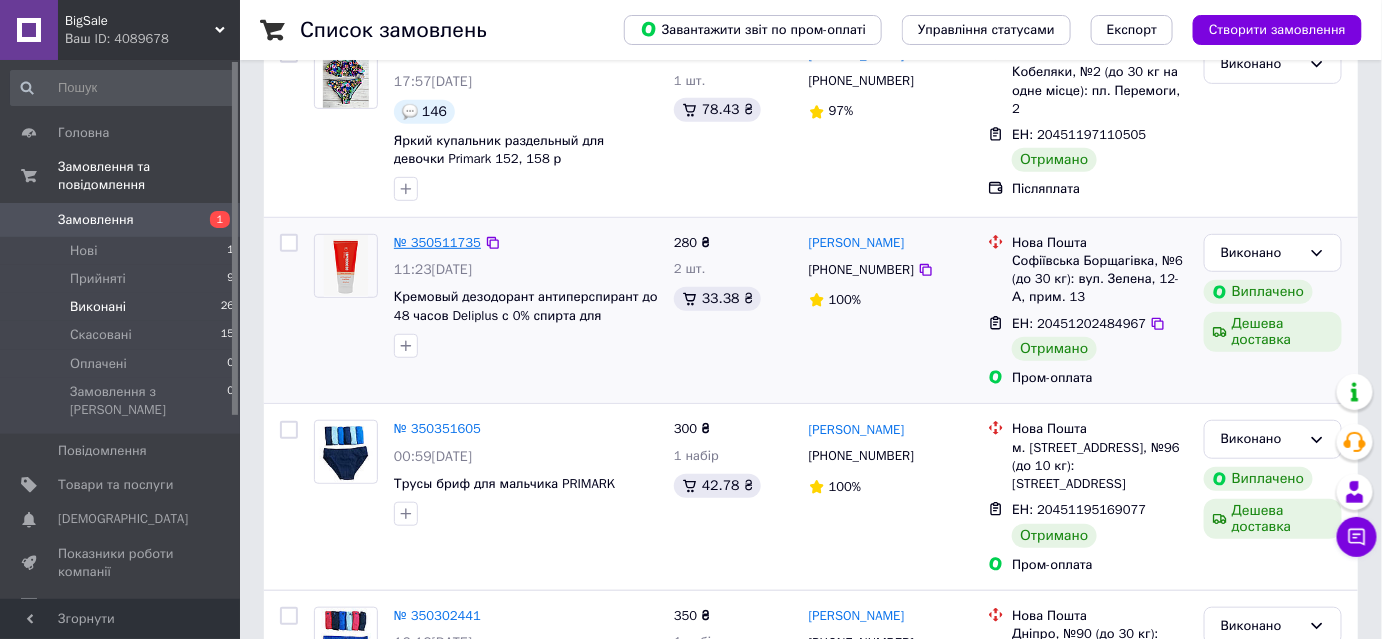click on "№ 350511735" at bounding box center [437, 242] 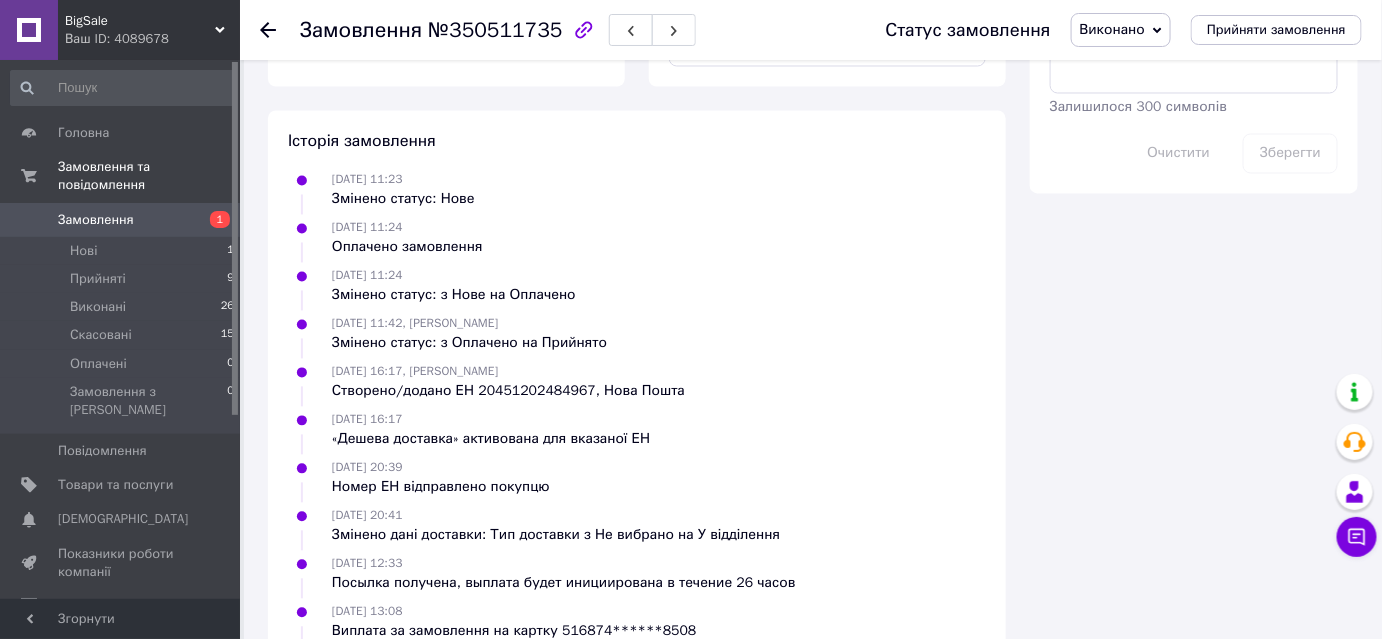 scroll, scrollTop: 1258, scrollLeft: 0, axis: vertical 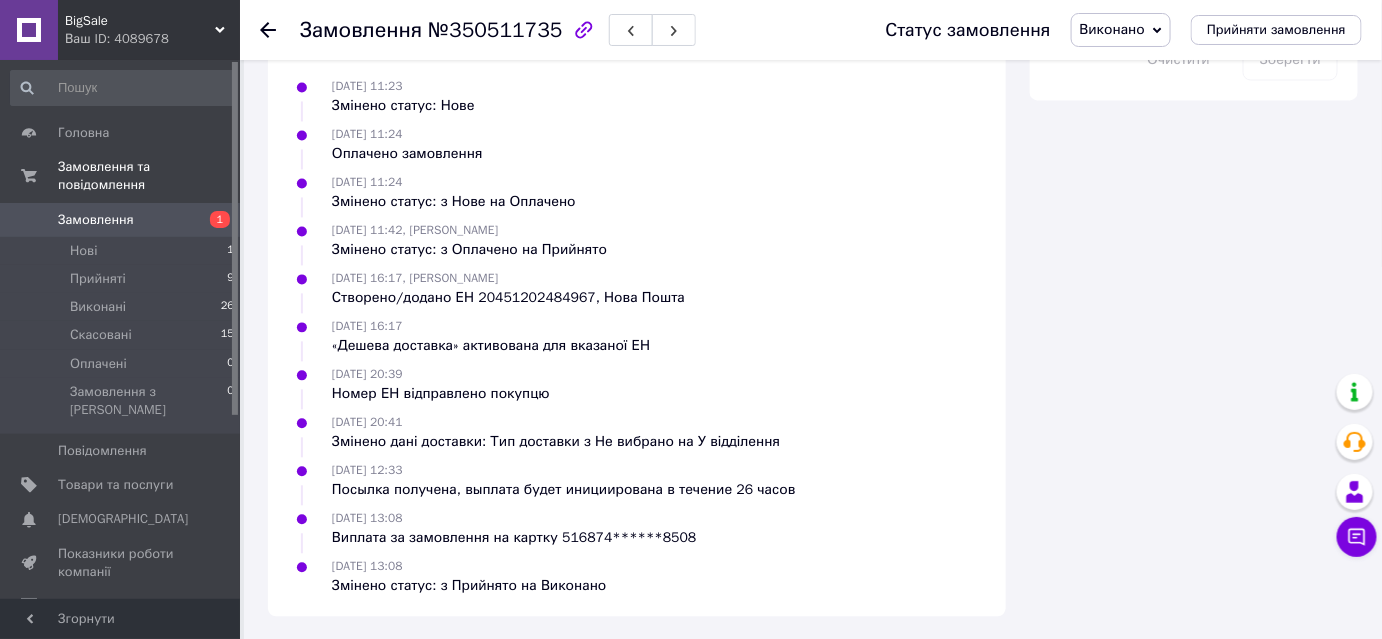 drag, startPoint x: 549, startPoint y: 536, endPoint x: 704, endPoint y: 526, distance: 155.32225 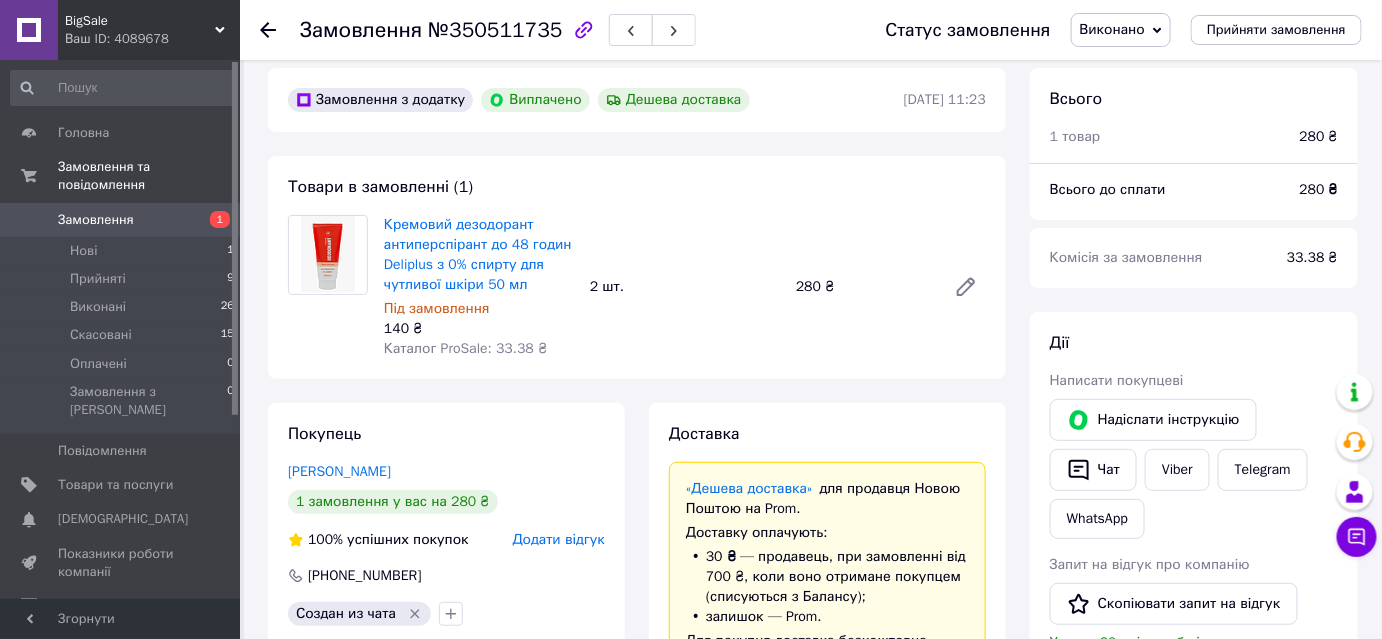 scroll, scrollTop: 0, scrollLeft: 0, axis: both 